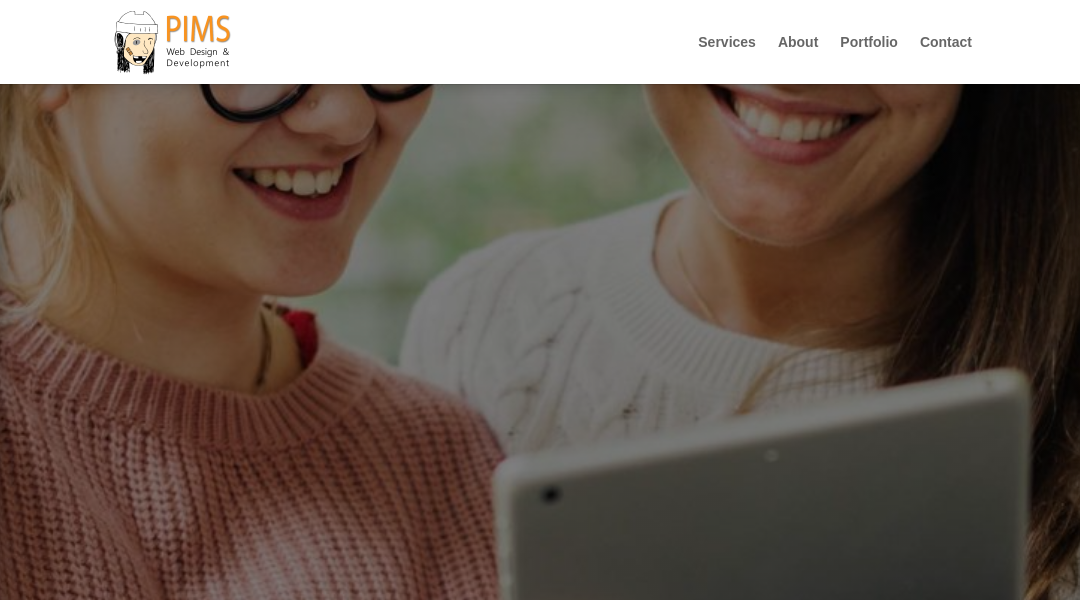 scroll, scrollTop: 5810, scrollLeft: 0, axis: vertical 